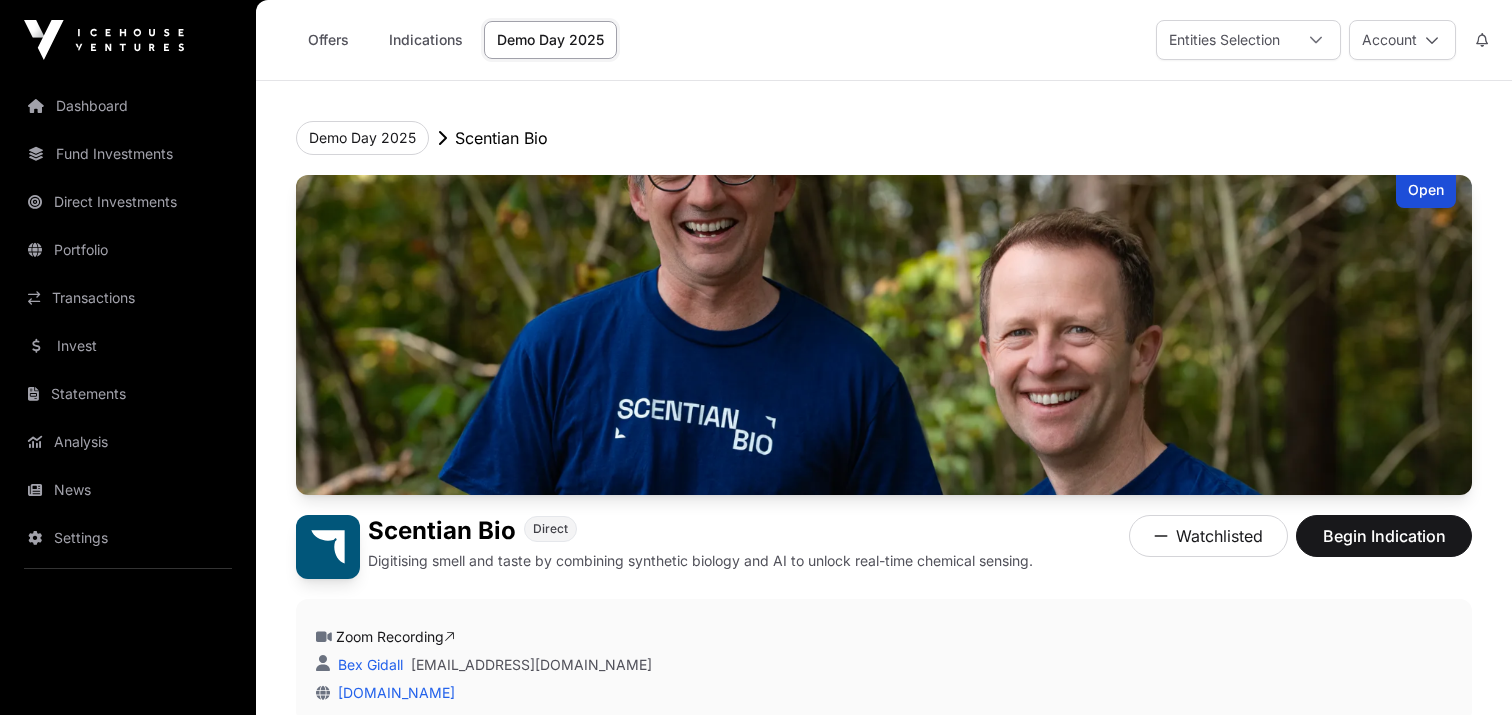 scroll, scrollTop: 476, scrollLeft: 0, axis: vertical 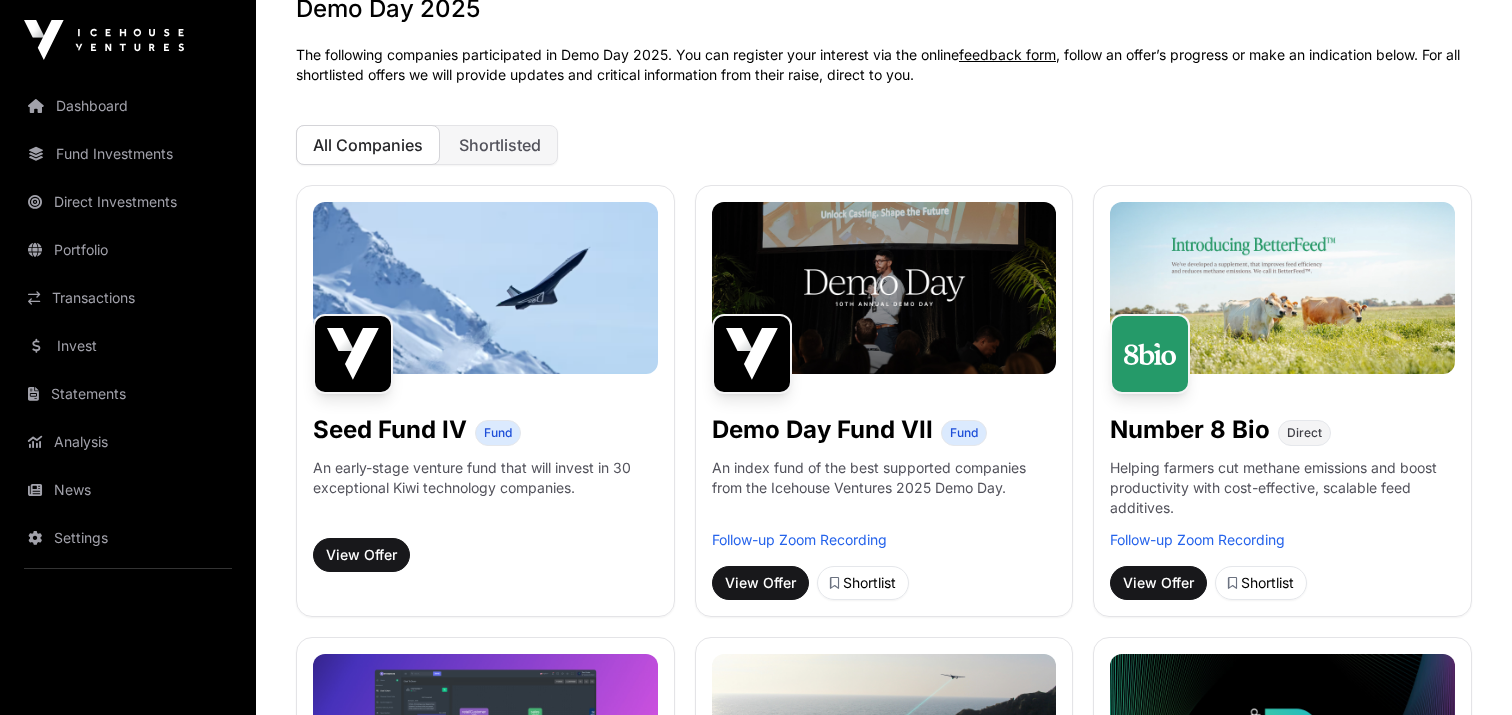 click on "All Companies Shortlisted" 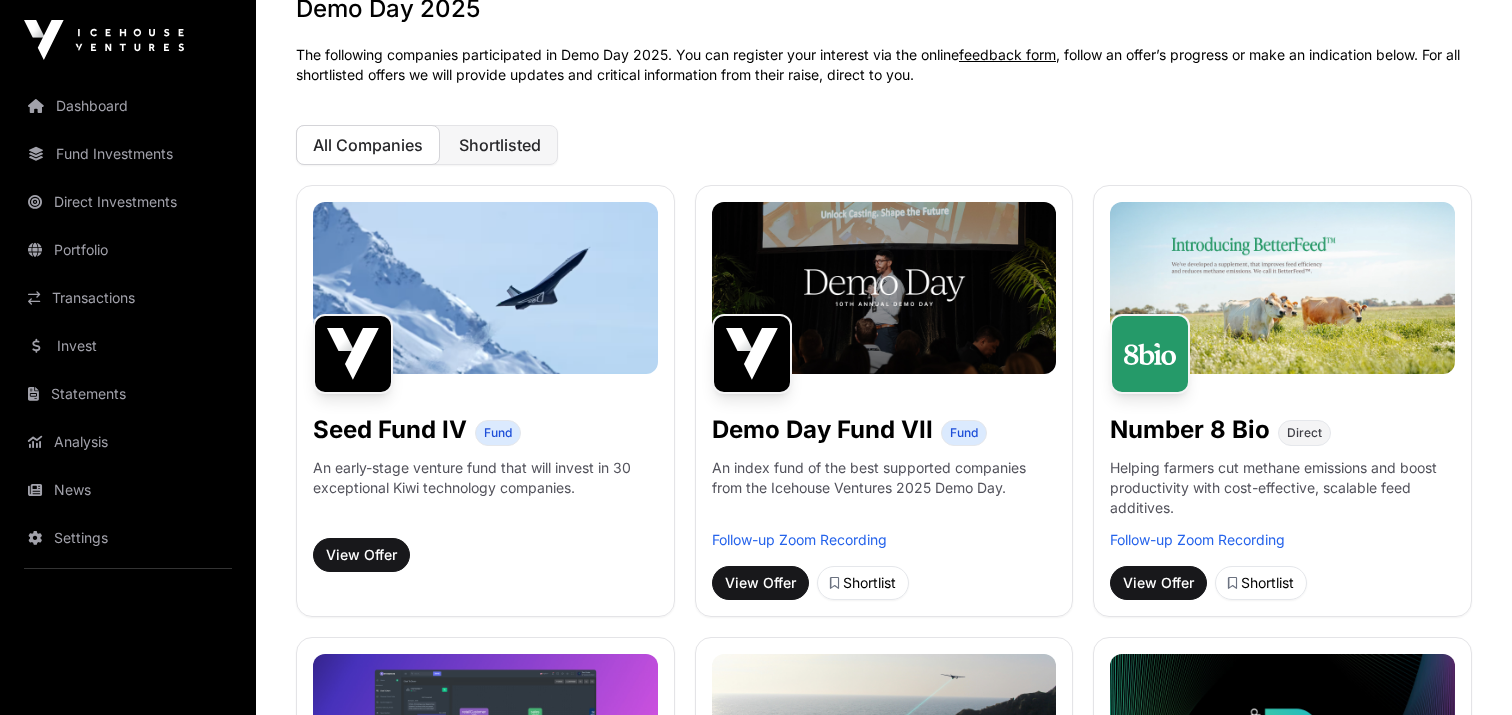 click on "Shortlisted" 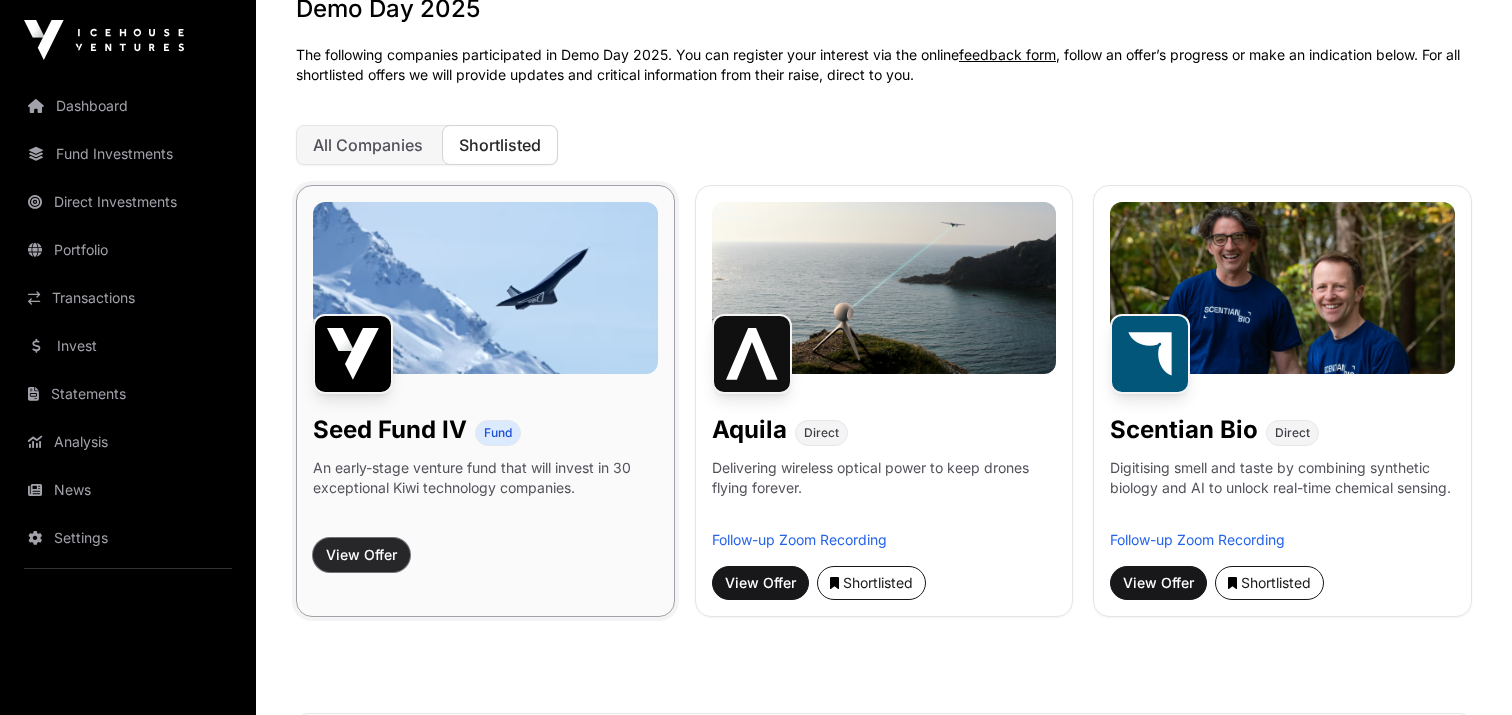 click on "View Offer" 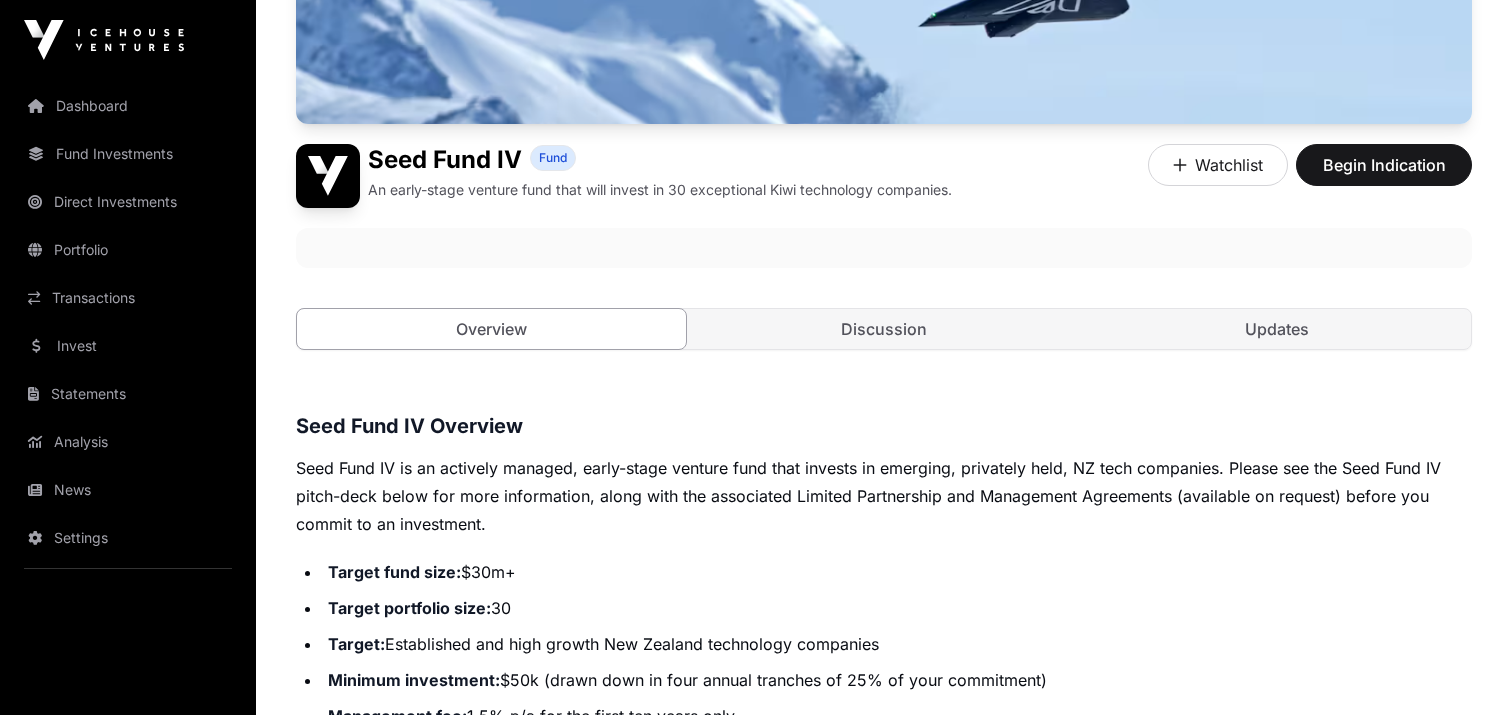 scroll, scrollTop: 226, scrollLeft: 0, axis: vertical 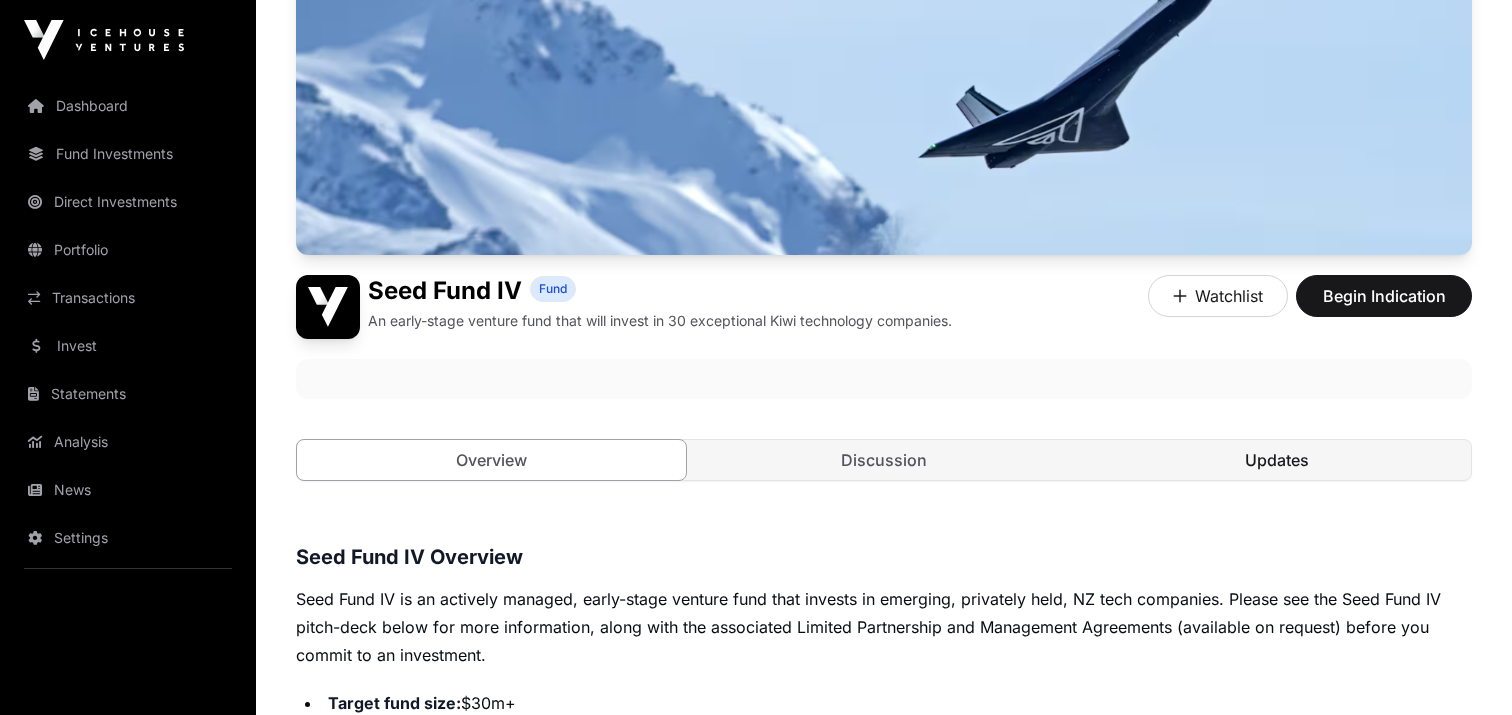 click on "Updates" 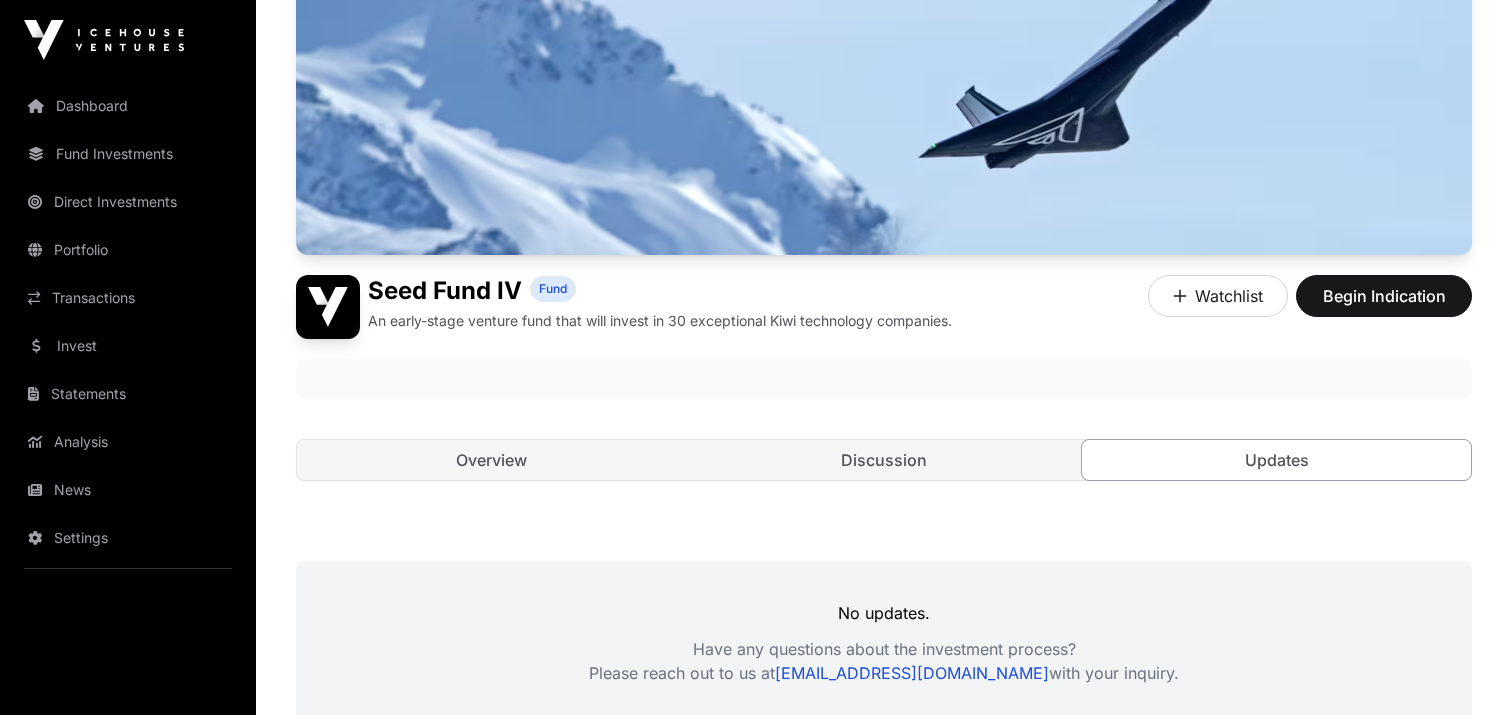 scroll, scrollTop: 484, scrollLeft: 0, axis: vertical 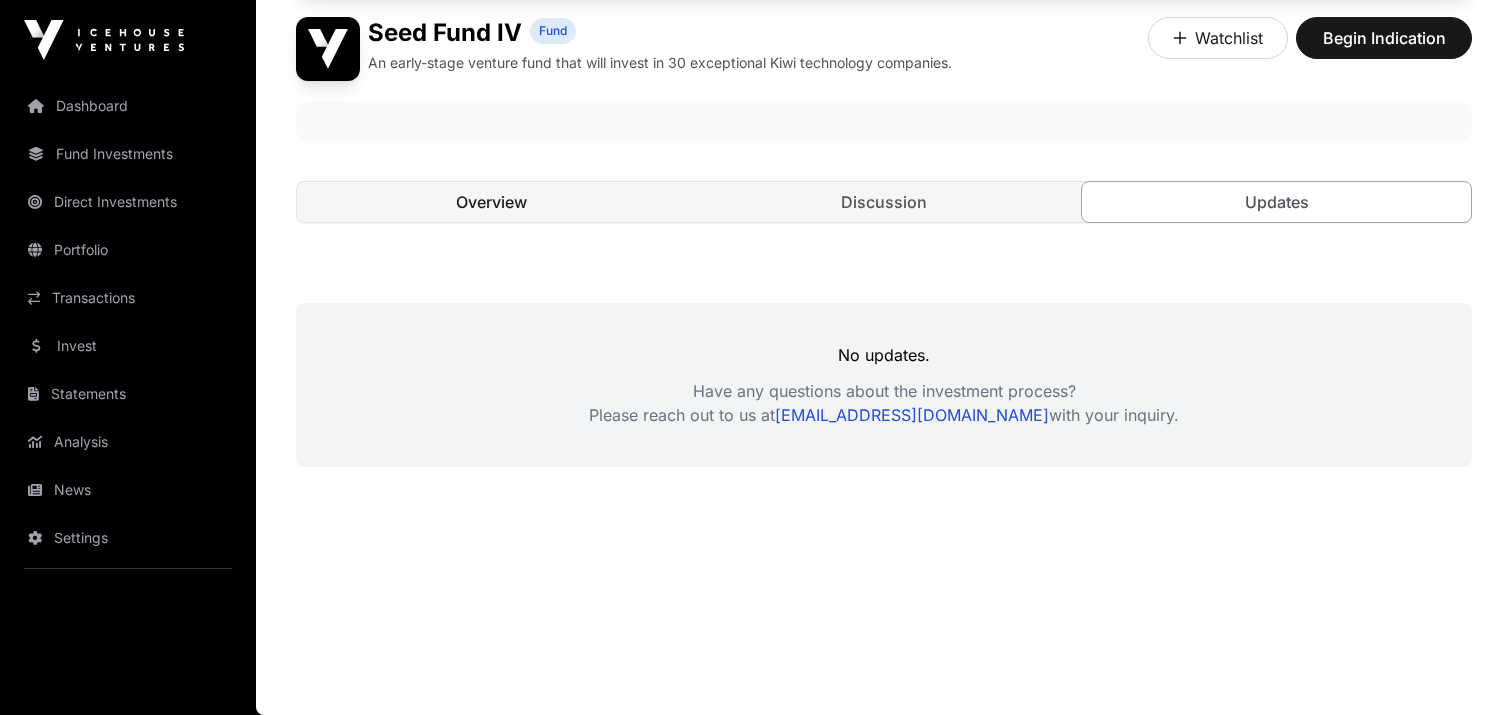 click on "Overview" 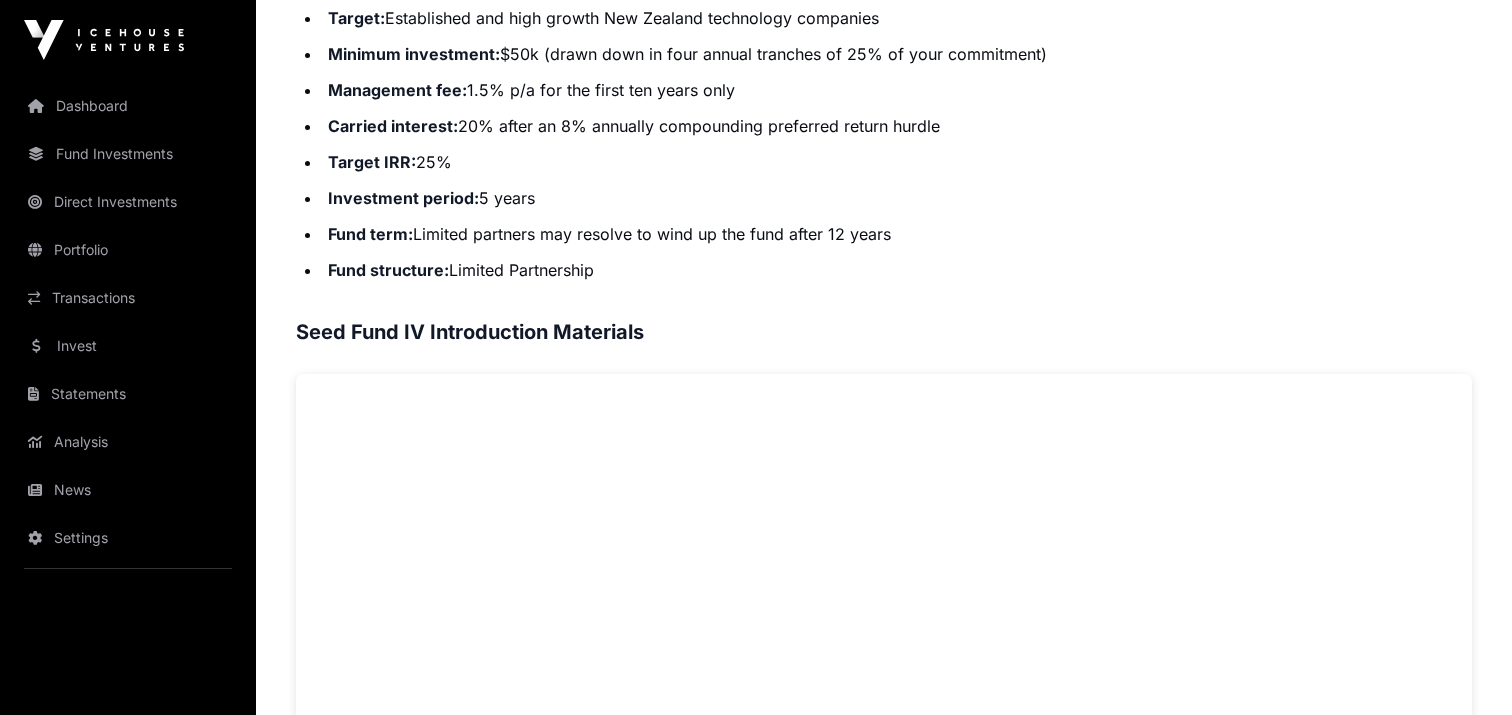 scroll, scrollTop: 1030, scrollLeft: 0, axis: vertical 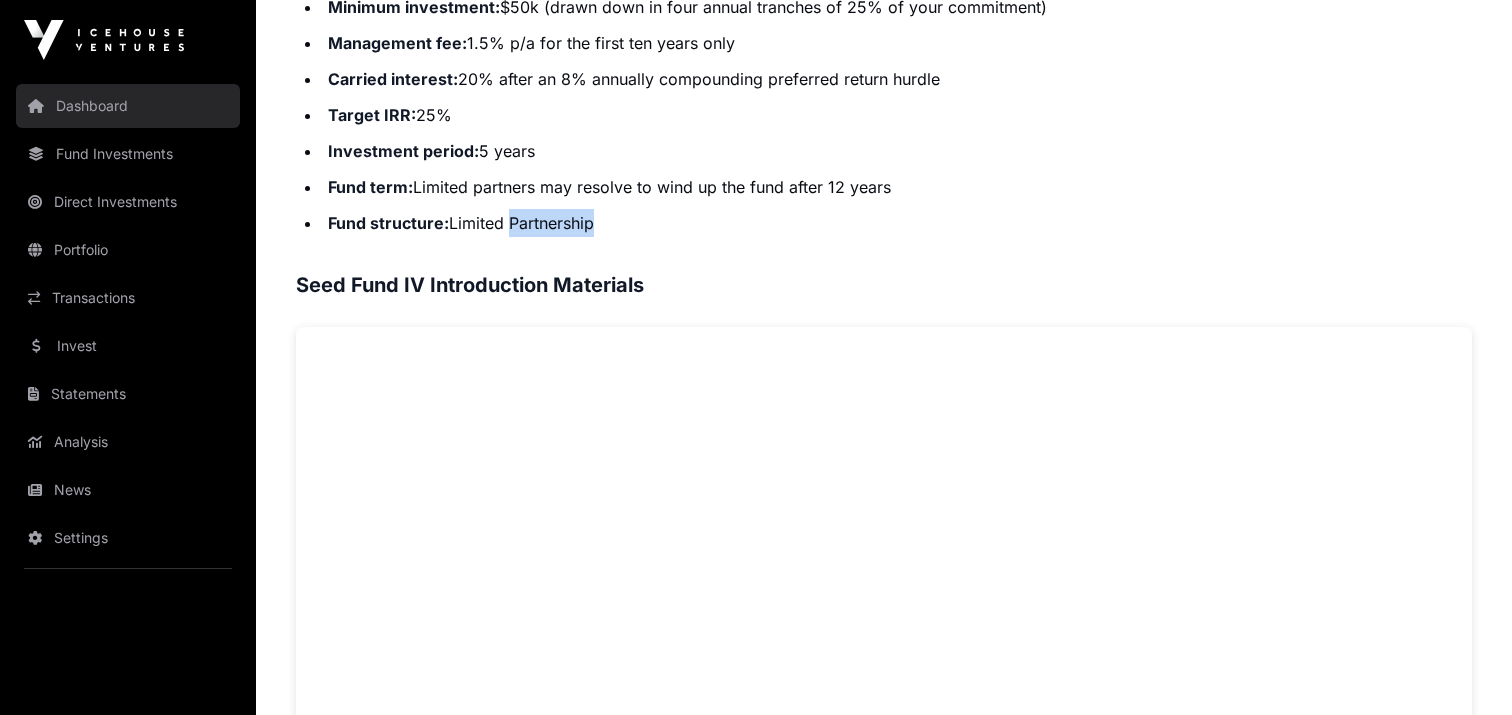 click on "Dashboard" 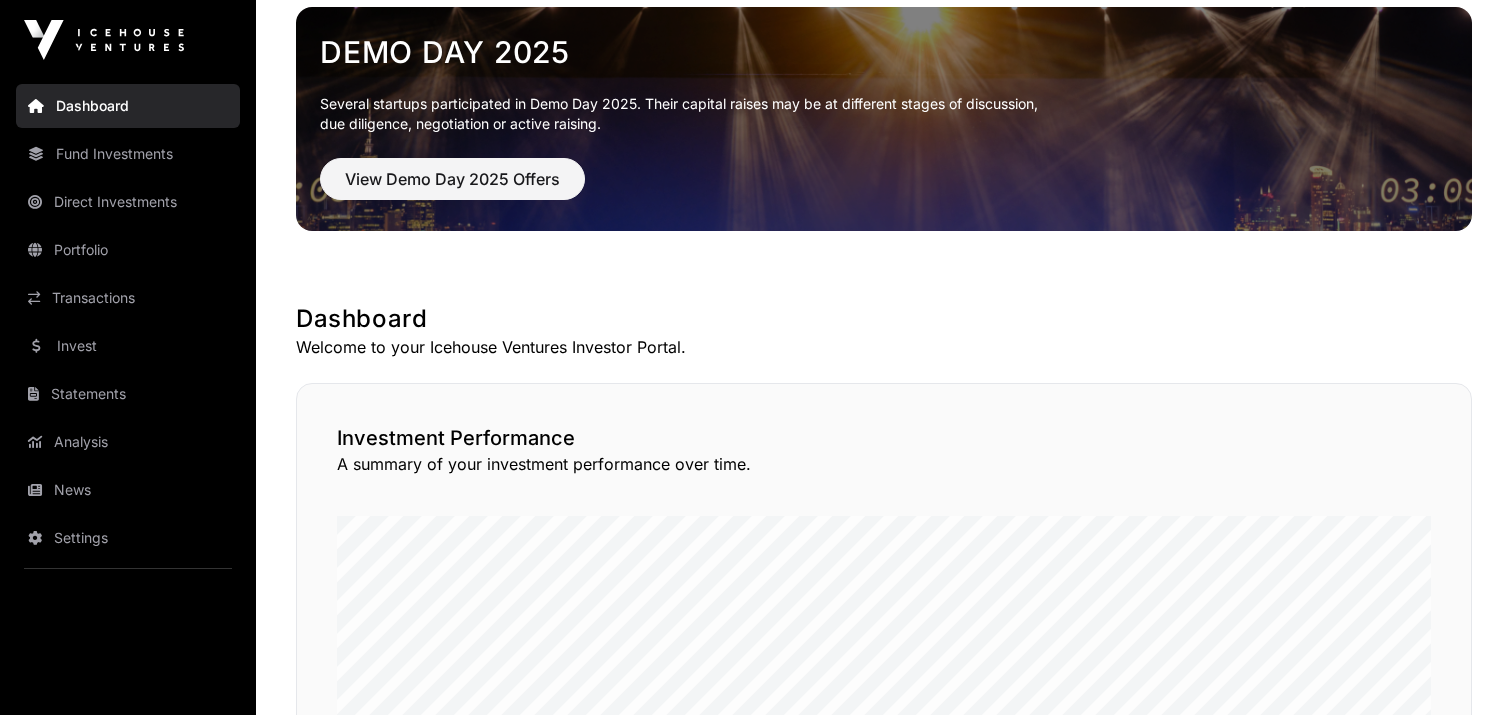scroll, scrollTop: 0, scrollLeft: 0, axis: both 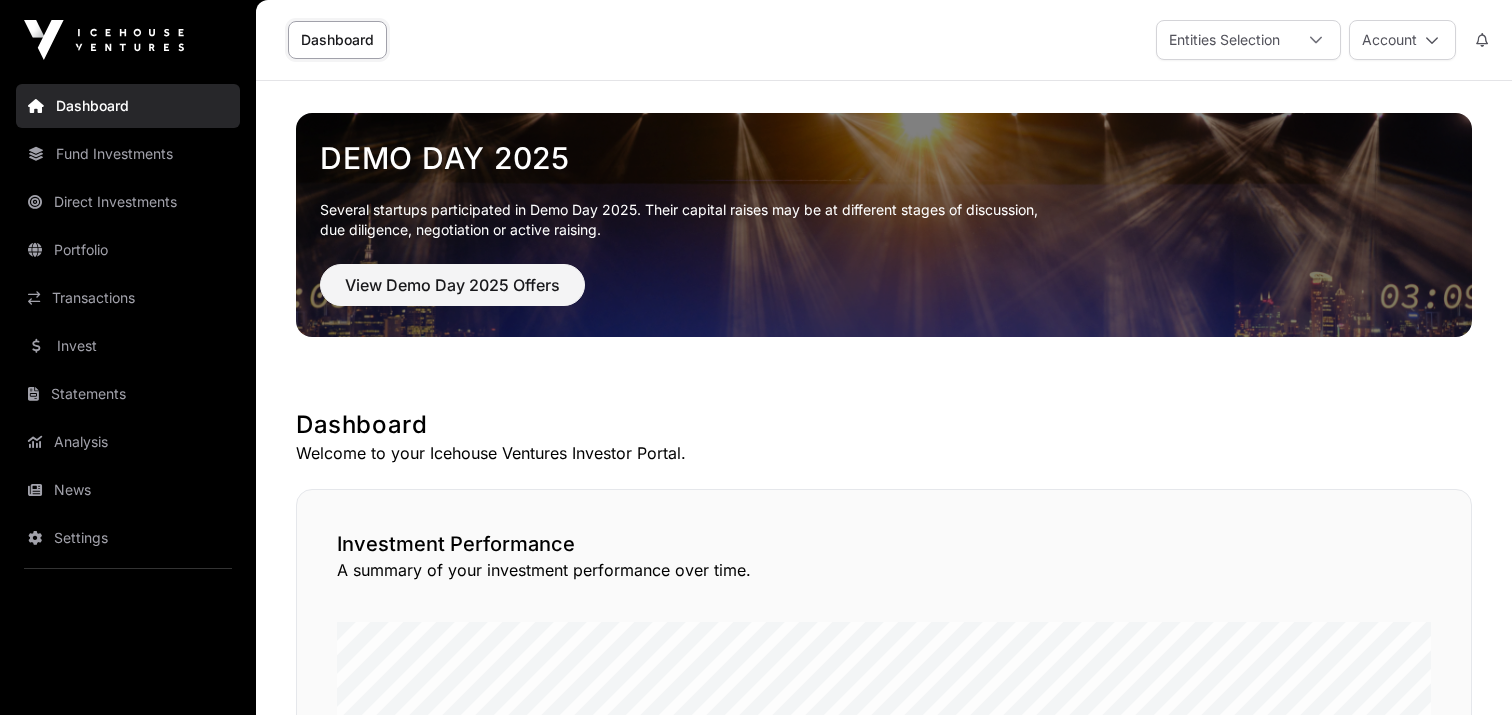 click on "Demo Day 2025  Several startups participated in Demo Day 2025. Their capital raises may be at different stages of discussion,   due diligence, negotiation or active raising.  View Demo Day 2025 Offers" 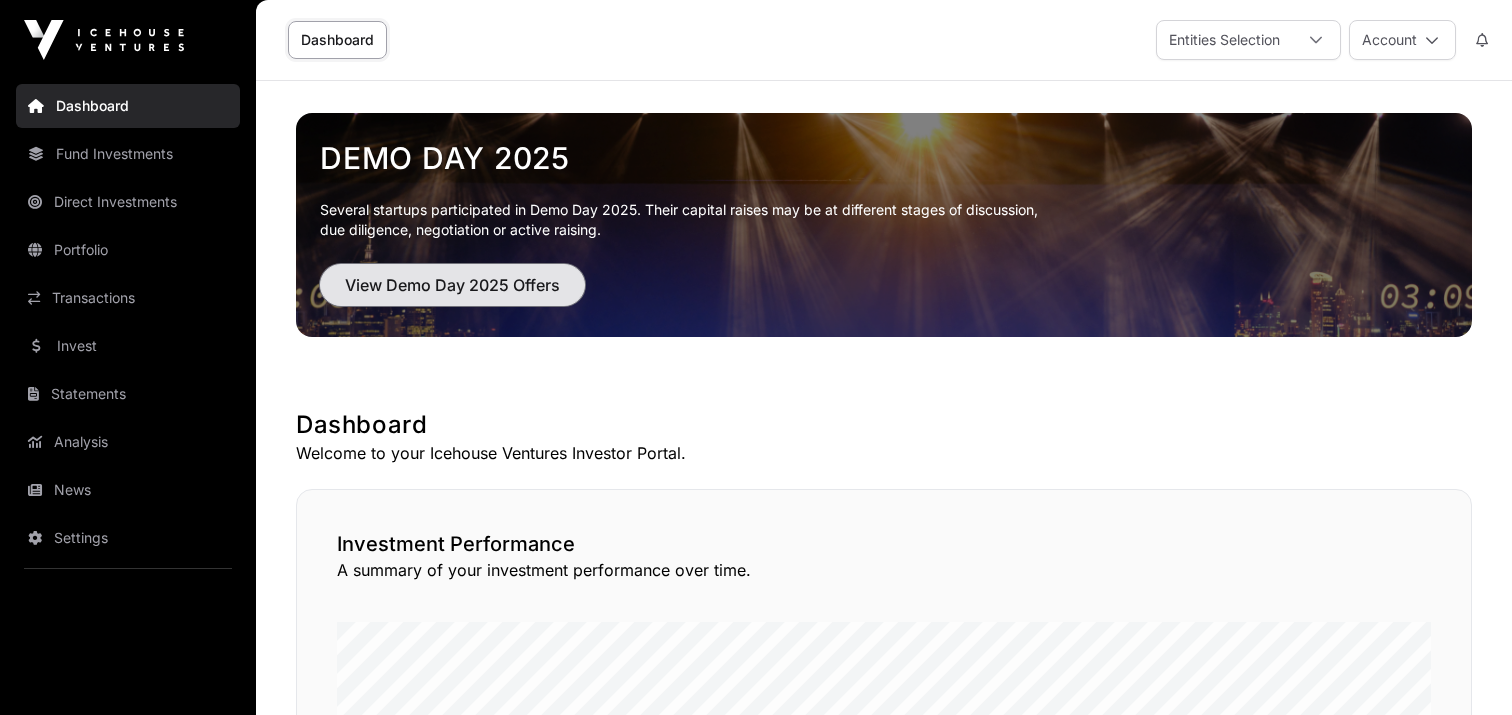 click on "View Demo Day 2025 Offers" 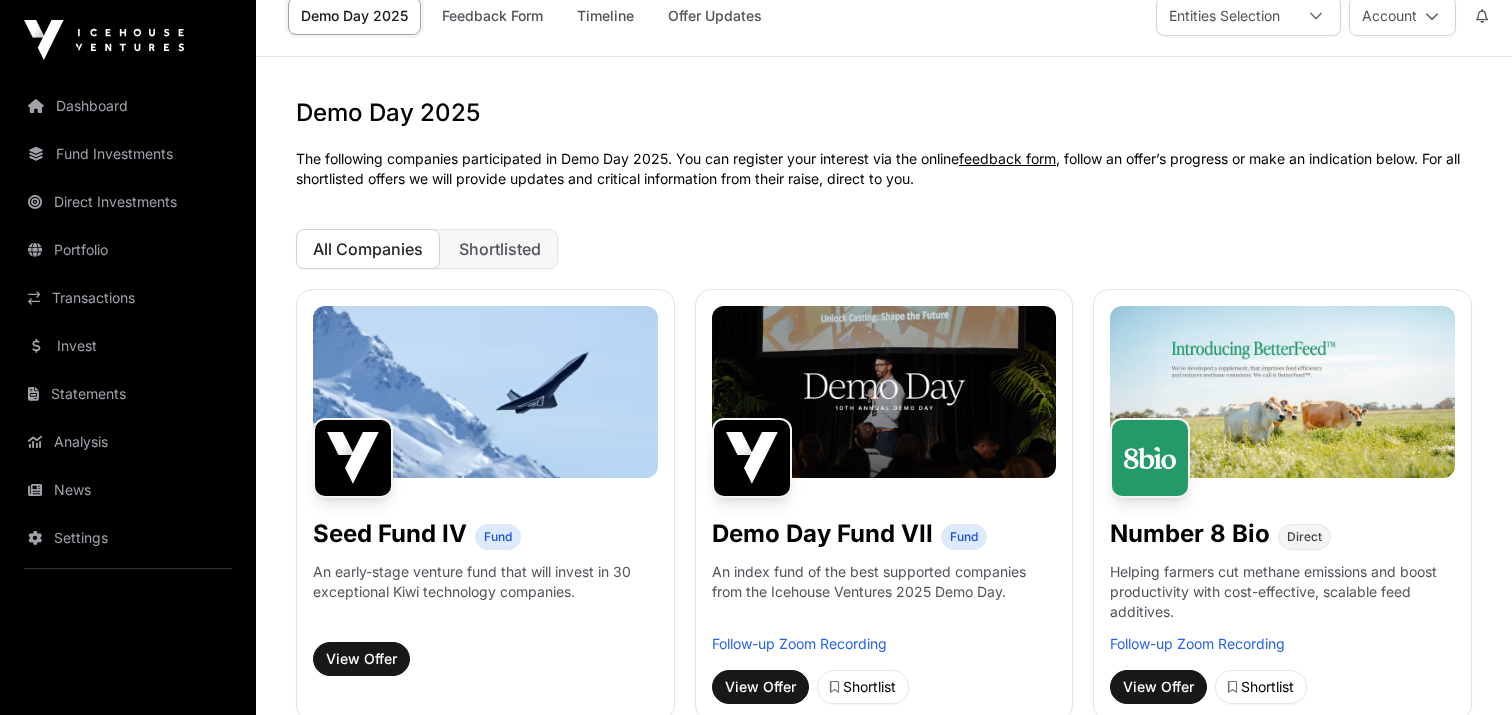 scroll, scrollTop: 0, scrollLeft: 0, axis: both 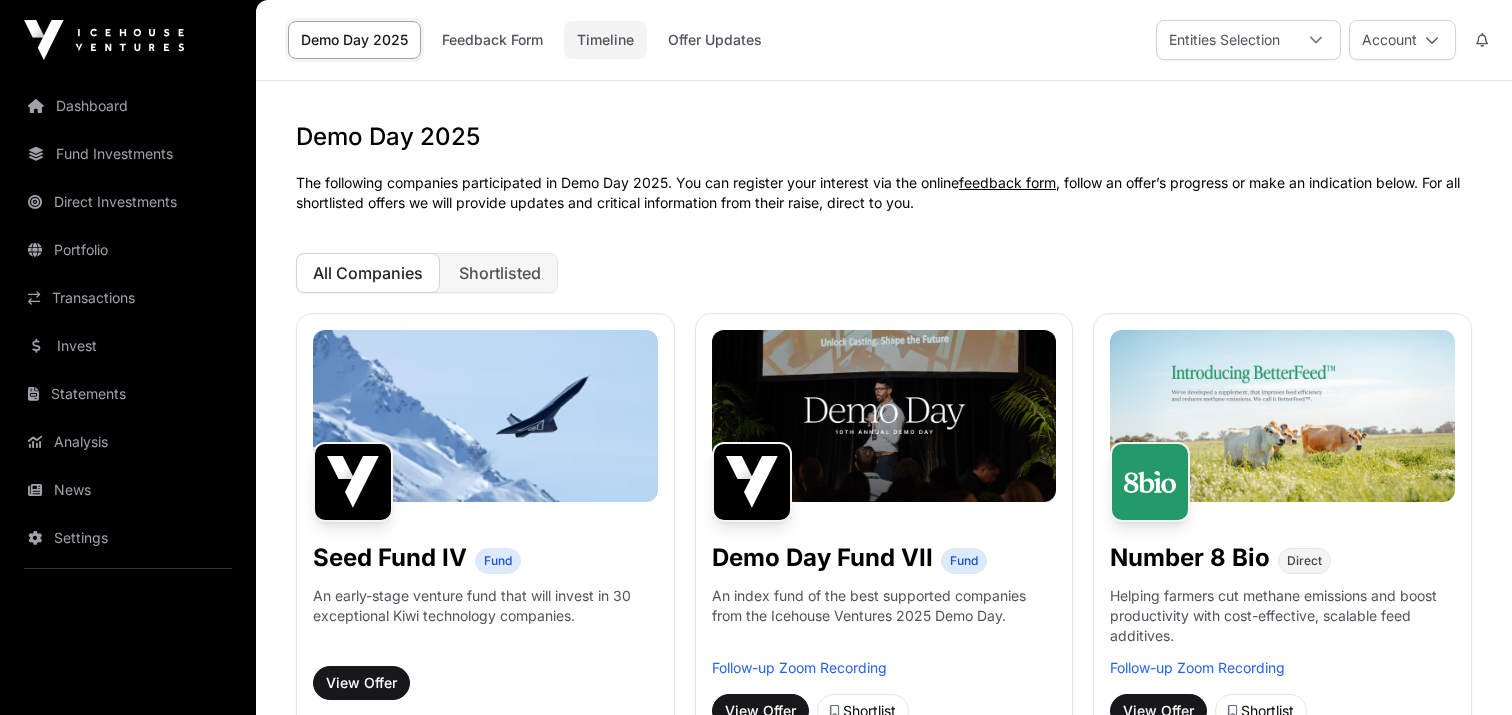 click on "Timeline" 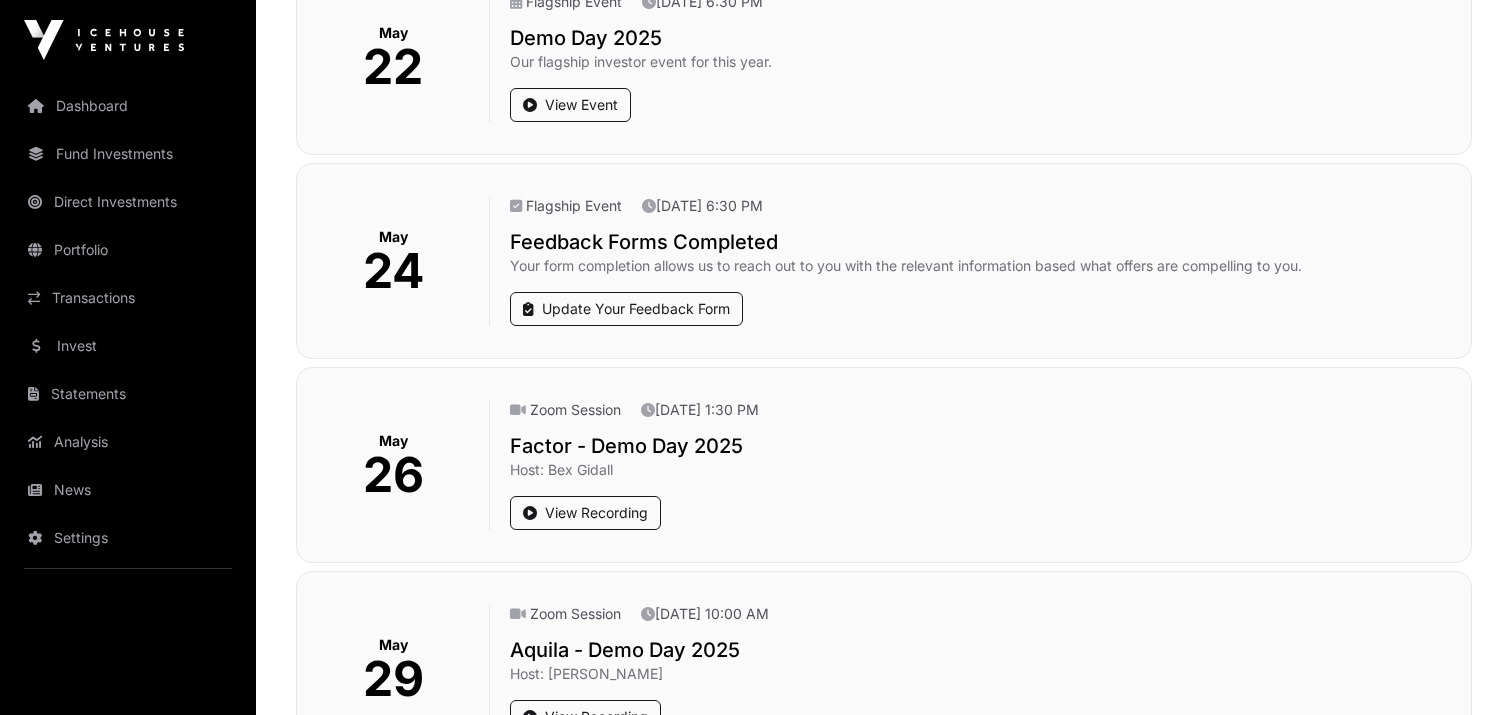 scroll, scrollTop: 0, scrollLeft: 0, axis: both 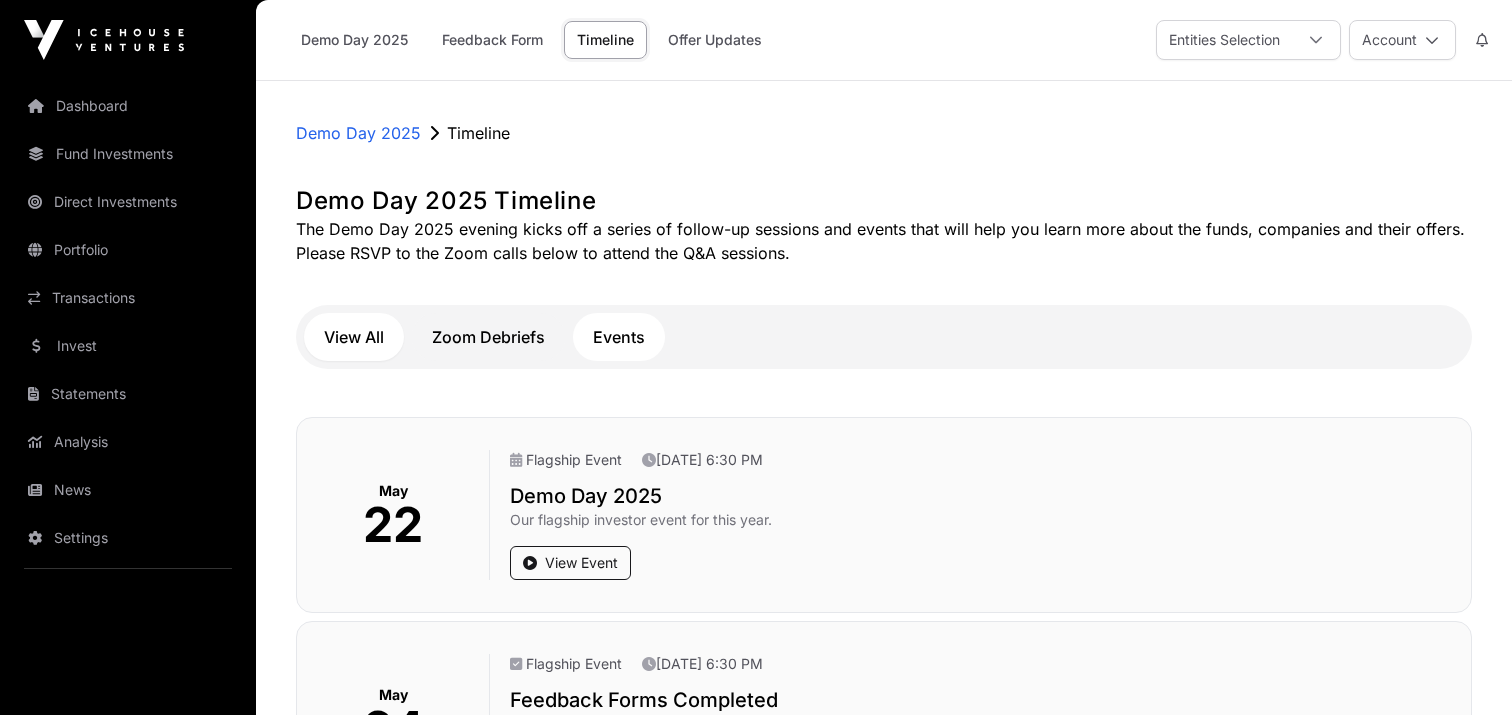 click on "Events" 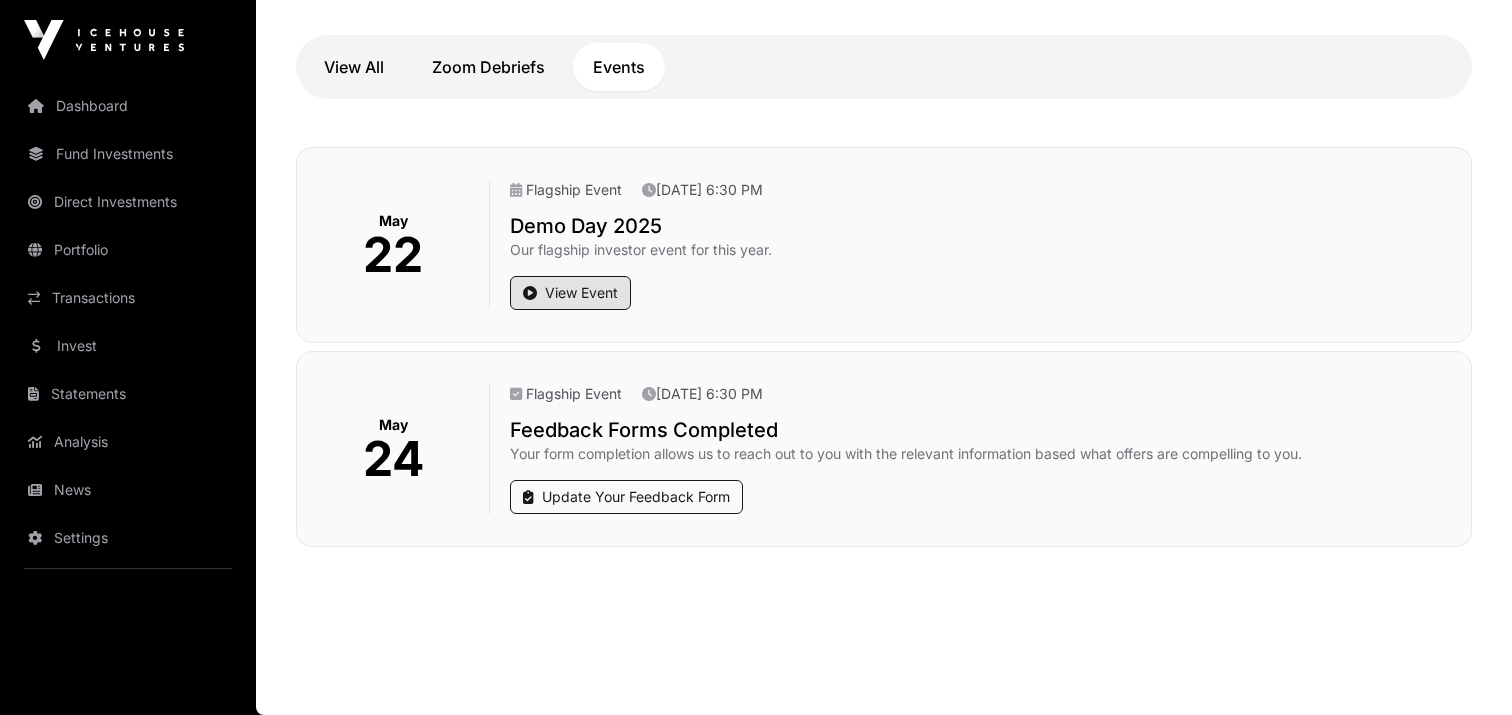 scroll, scrollTop: 103, scrollLeft: 0, axis: vertical 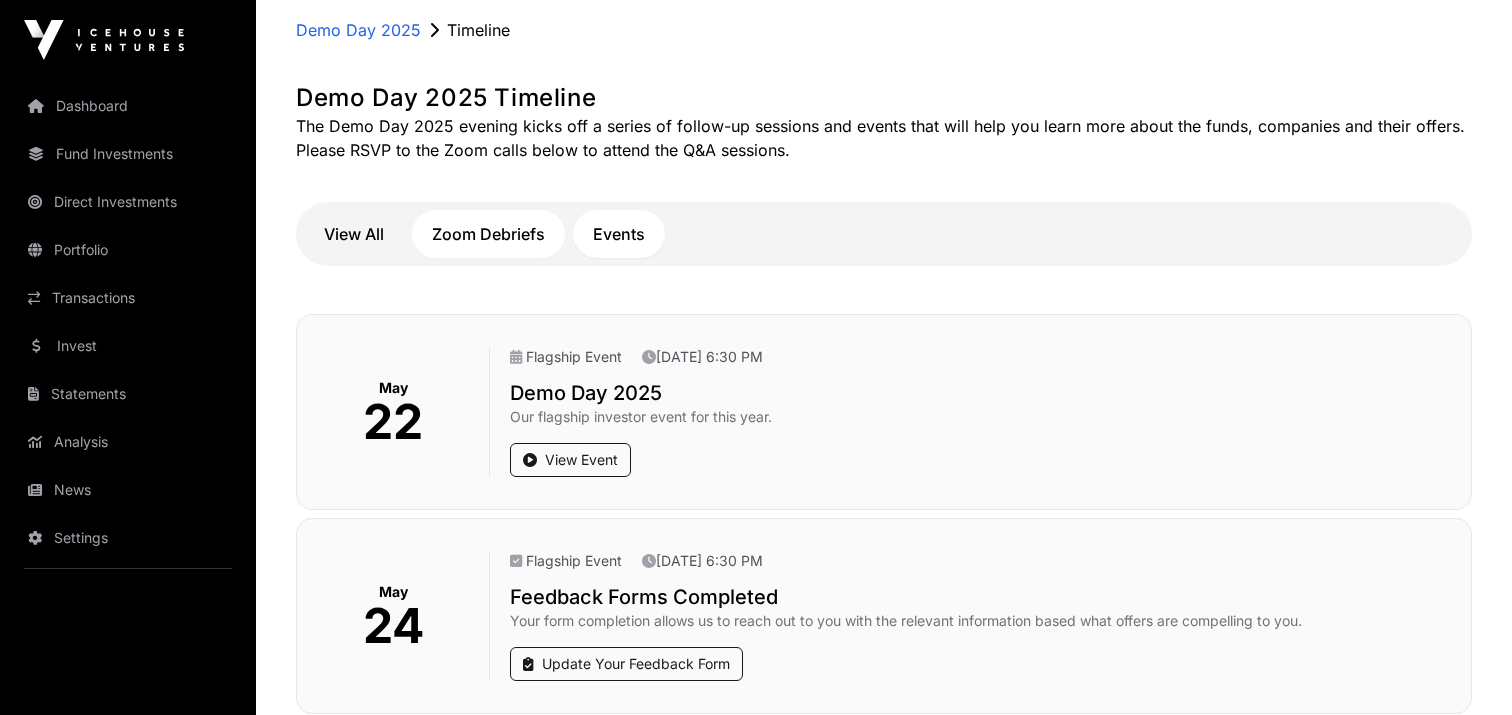click on "Zoom Debriefs" 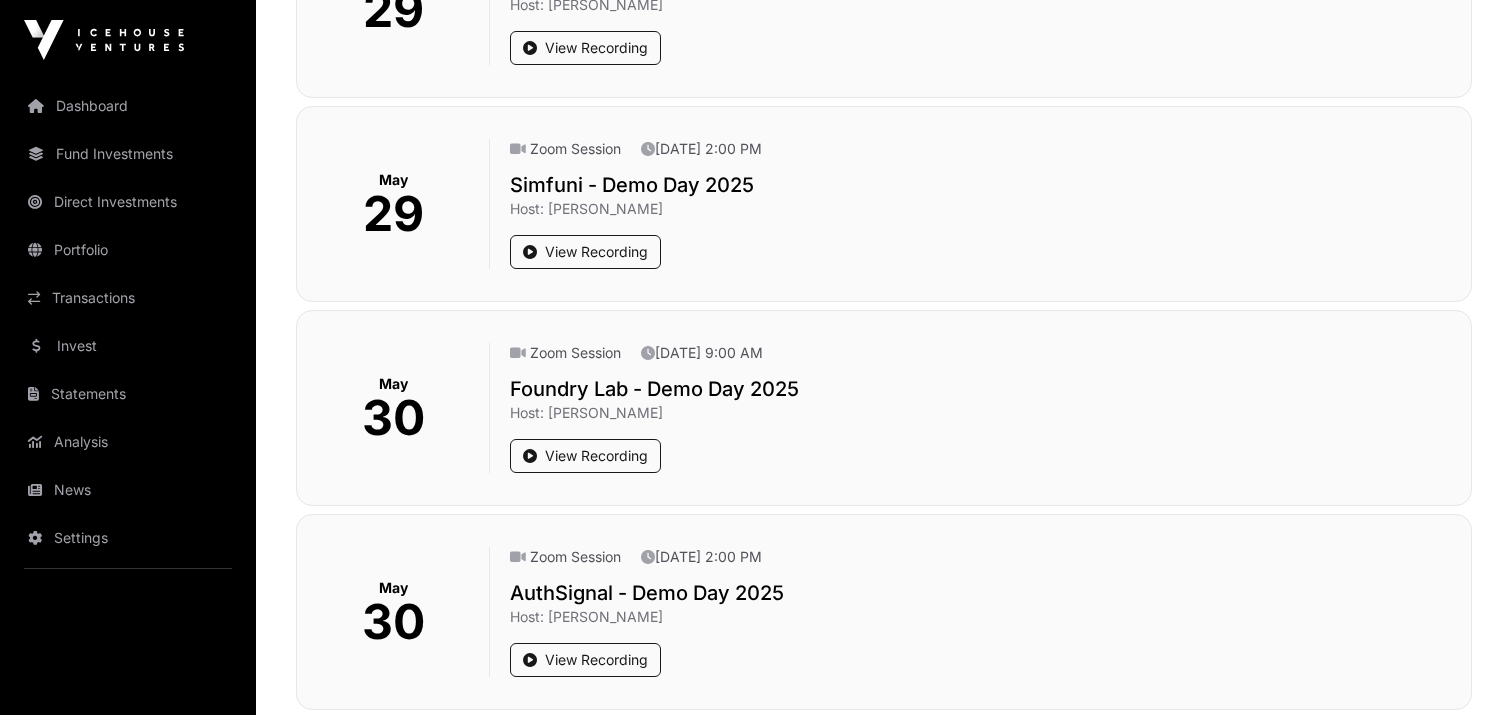 scroll, scrollTop: 616, scrollLeft: 0, axis: vertical 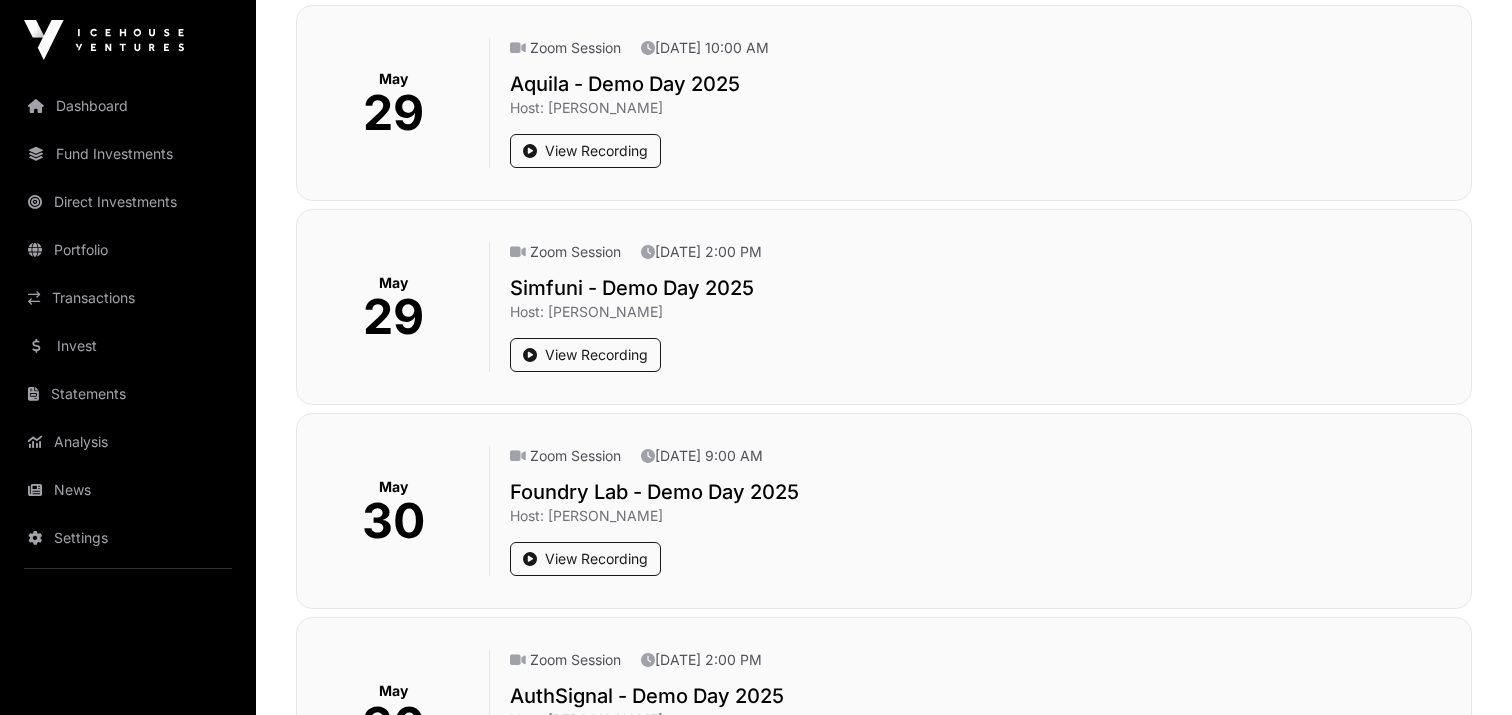 click on "Zoom Session" 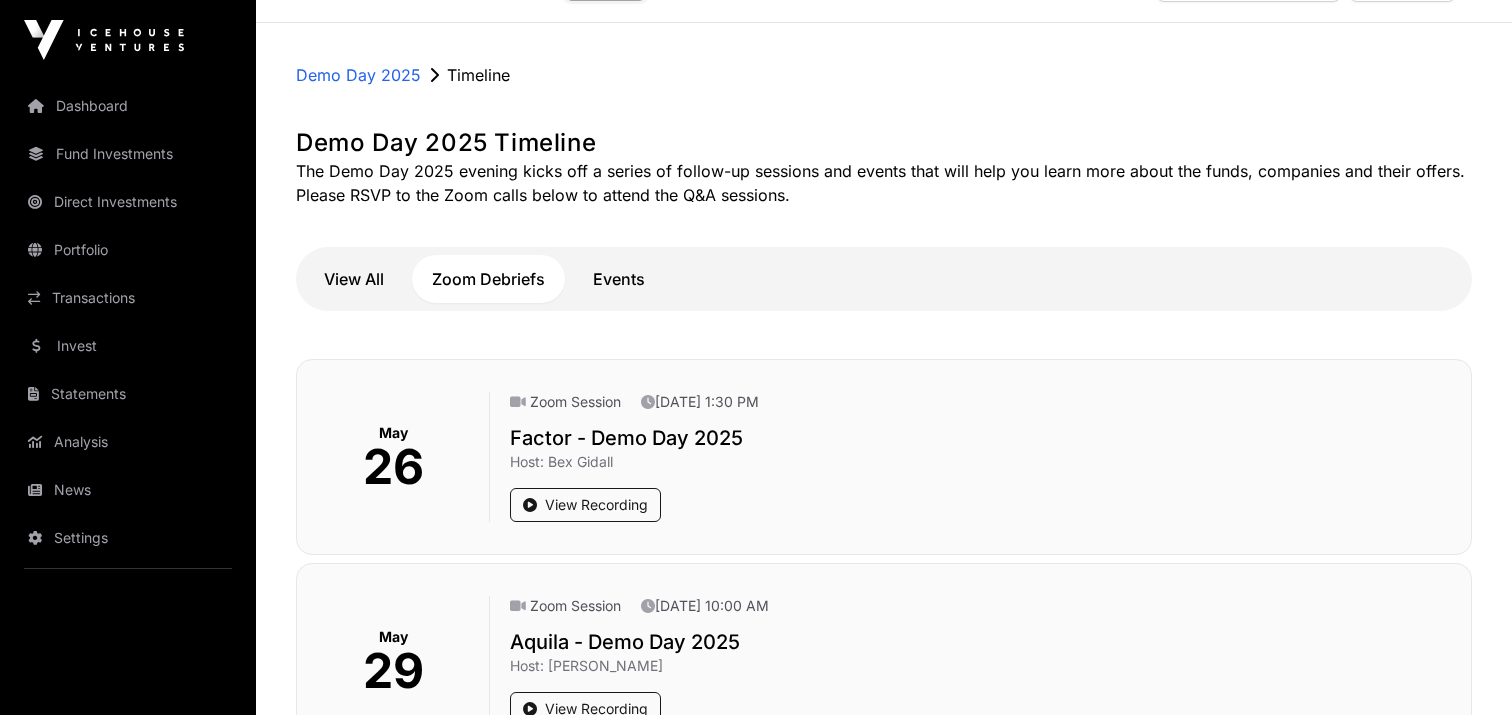 scroll, scrollTop: 0, scrollLeft: 0, axis: both 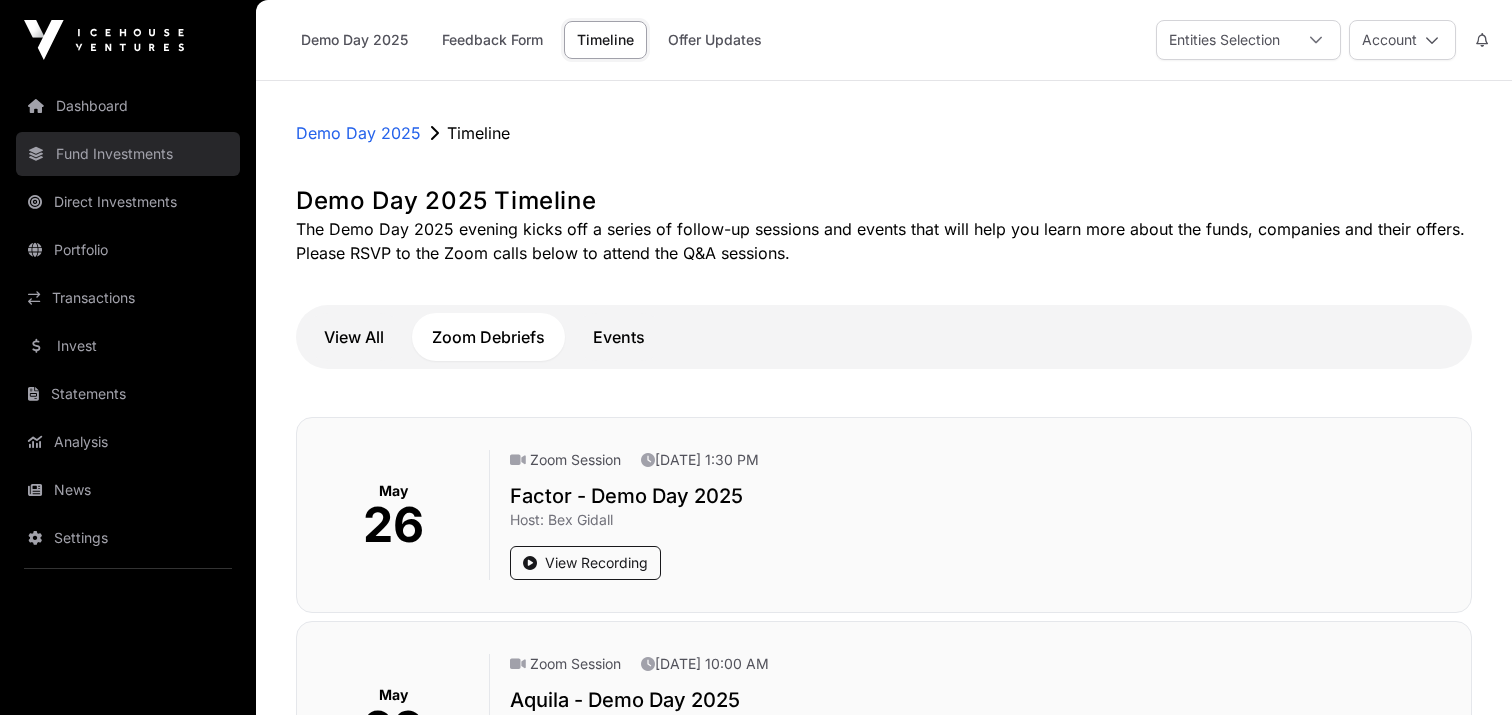 click on "Fund Investments" 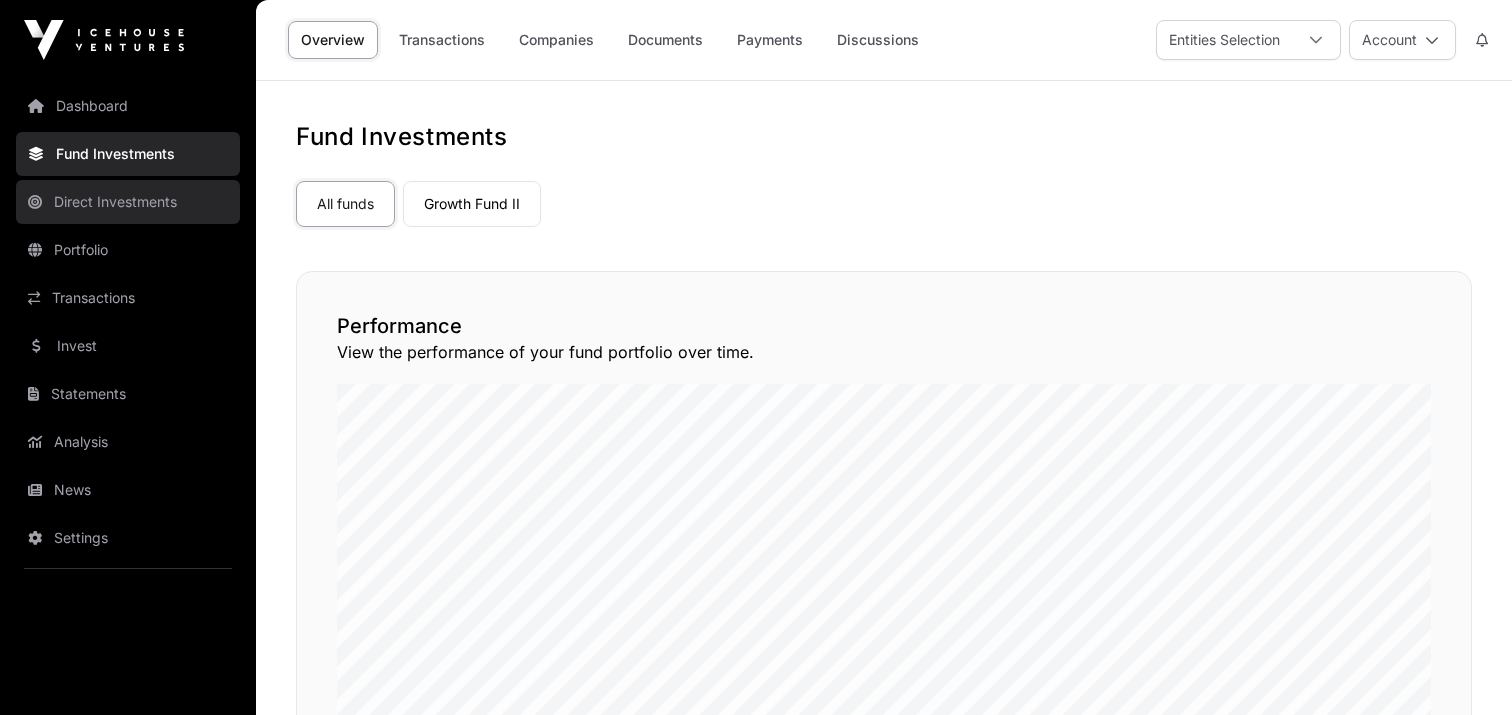 click on "Direct Investments" 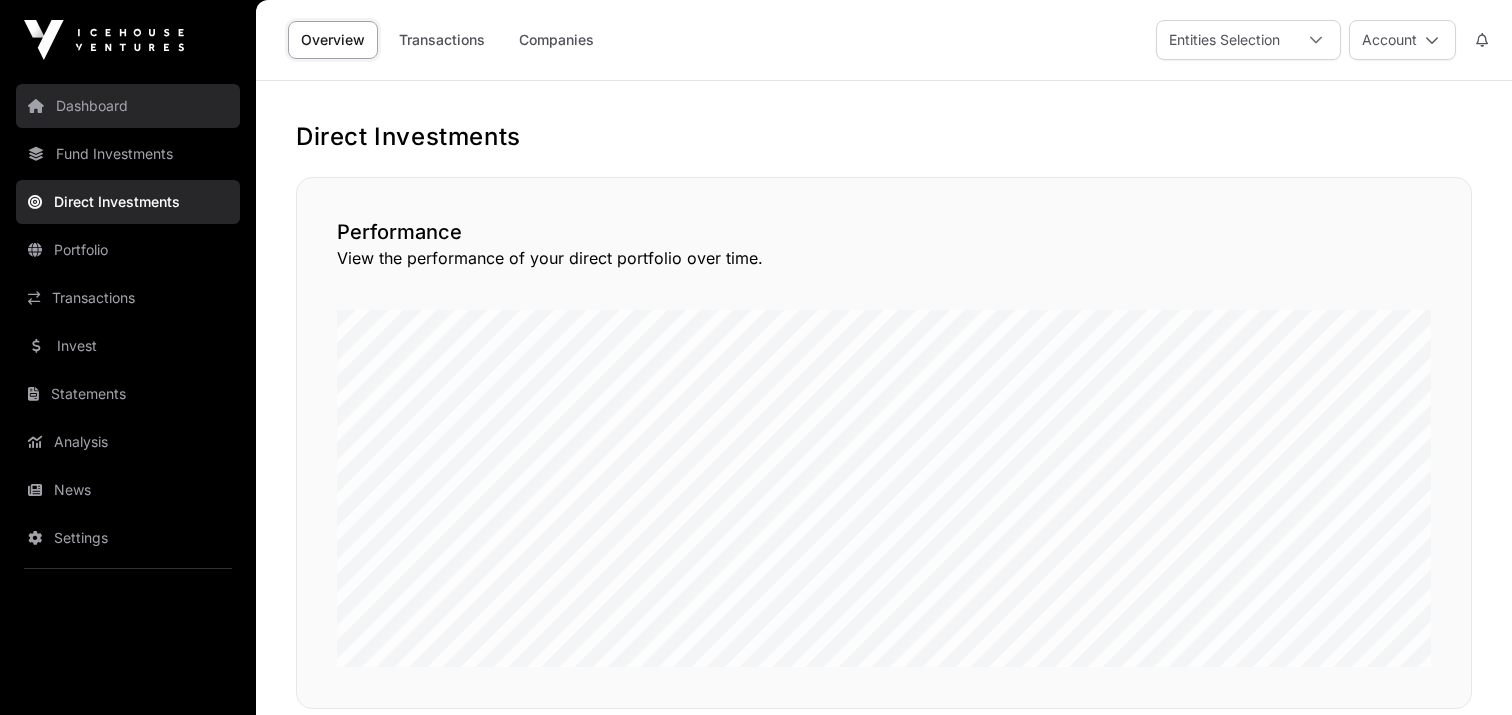 click on "Dashboard" 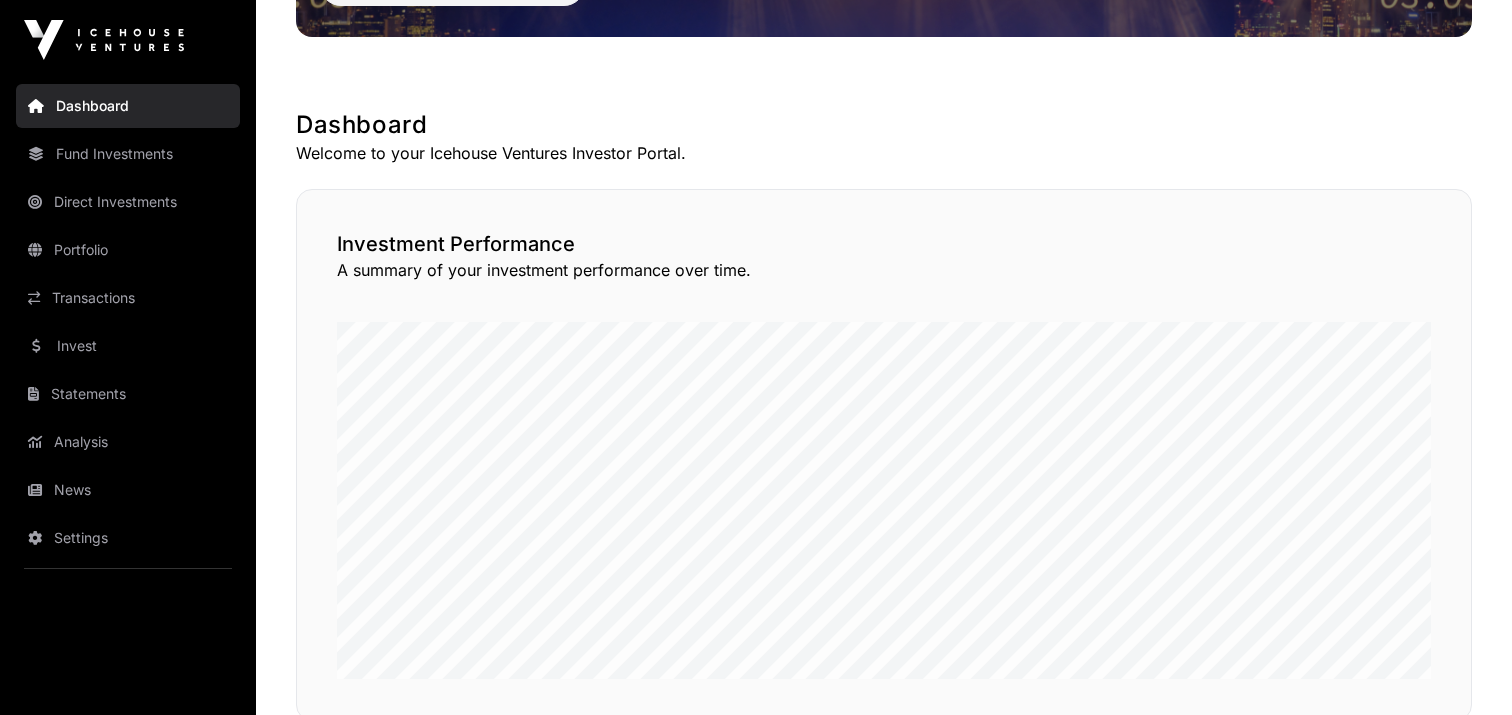 scroll, scrollTop: 0, scrollLeft: 0, axis: both 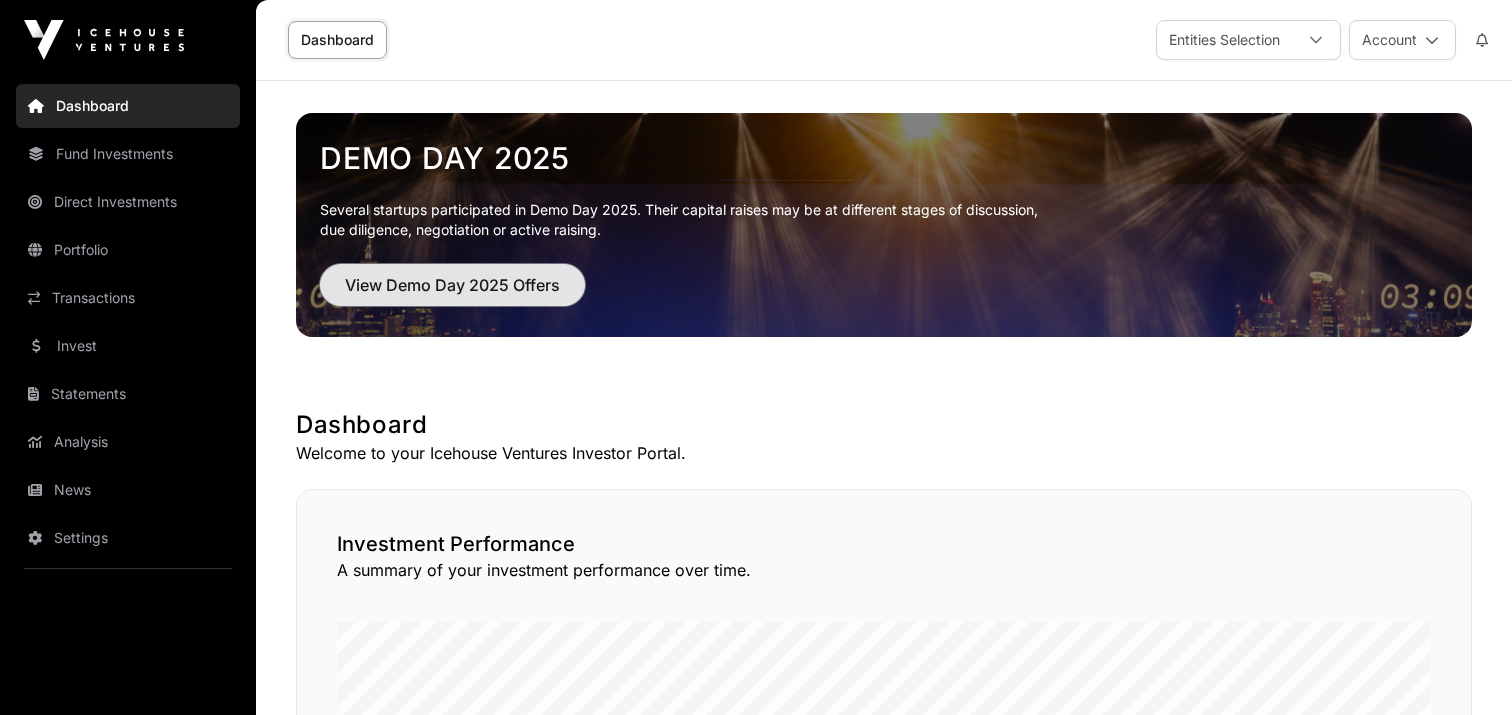 click on "View Demo Day 2025 Offers" 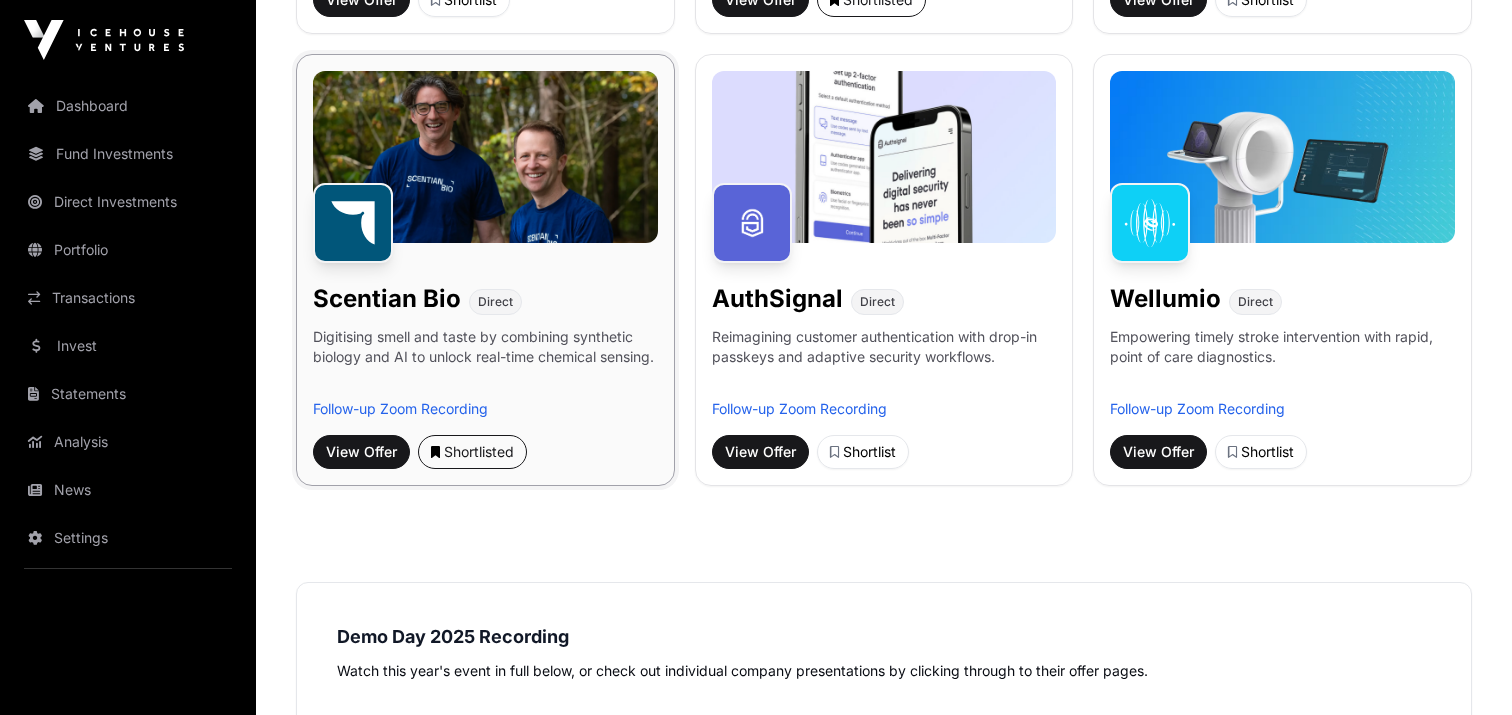 scroll, scrollTop: 1162, scrollLeft: 0, axis: vertical 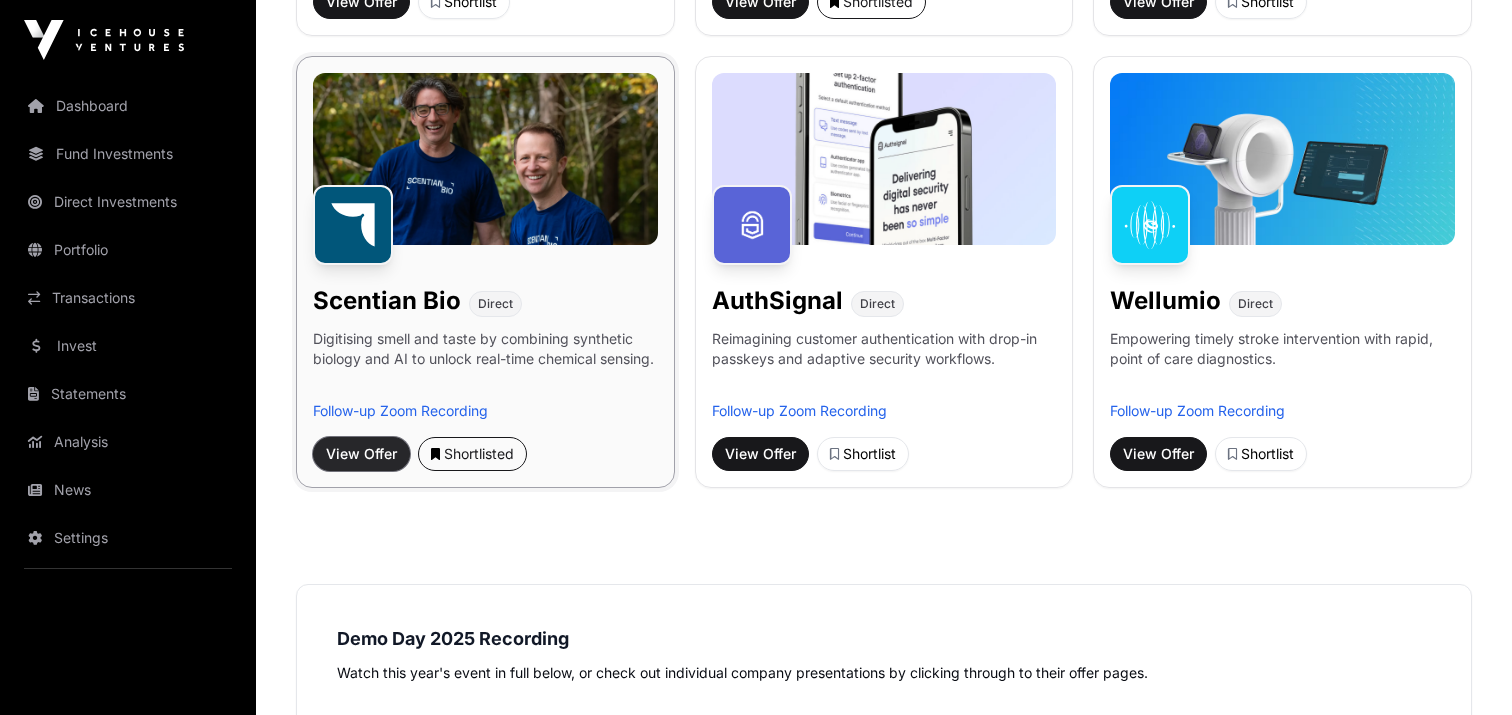 click on "View Offer" 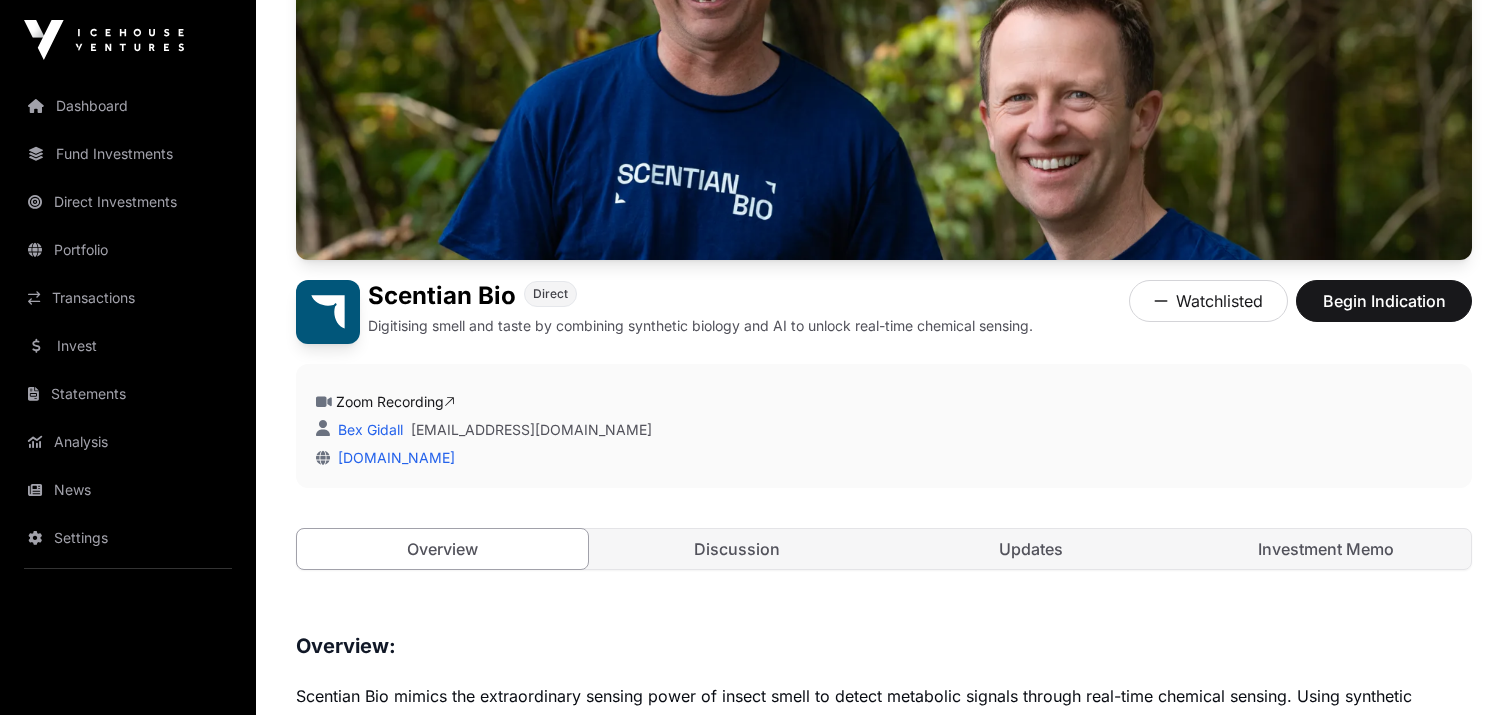 scroll, scrollTop: 362, scrollLeft: 0, axis: vertical 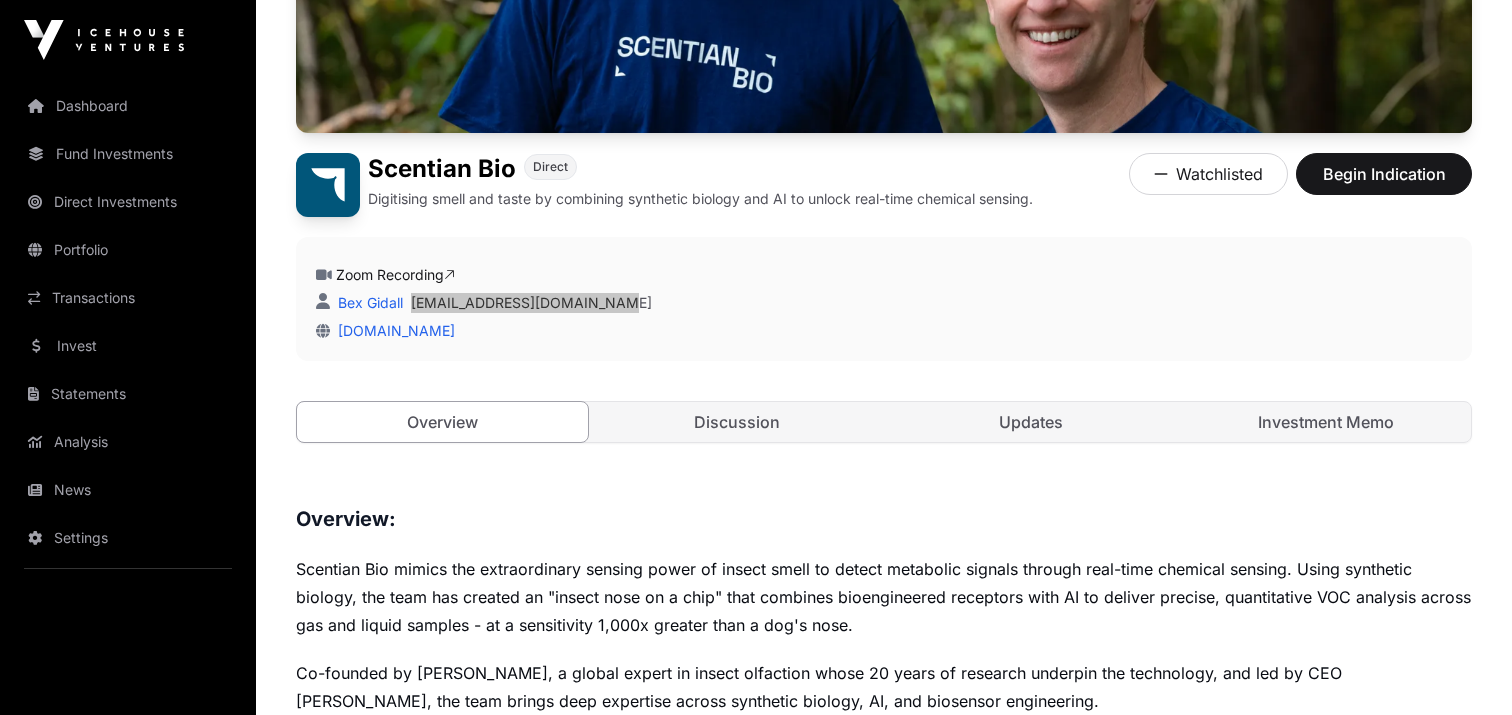 drag, startPoint x: 572, startPoint y: 304, endPoint x: 240, endPoint y: 56, distance: 414.4008 